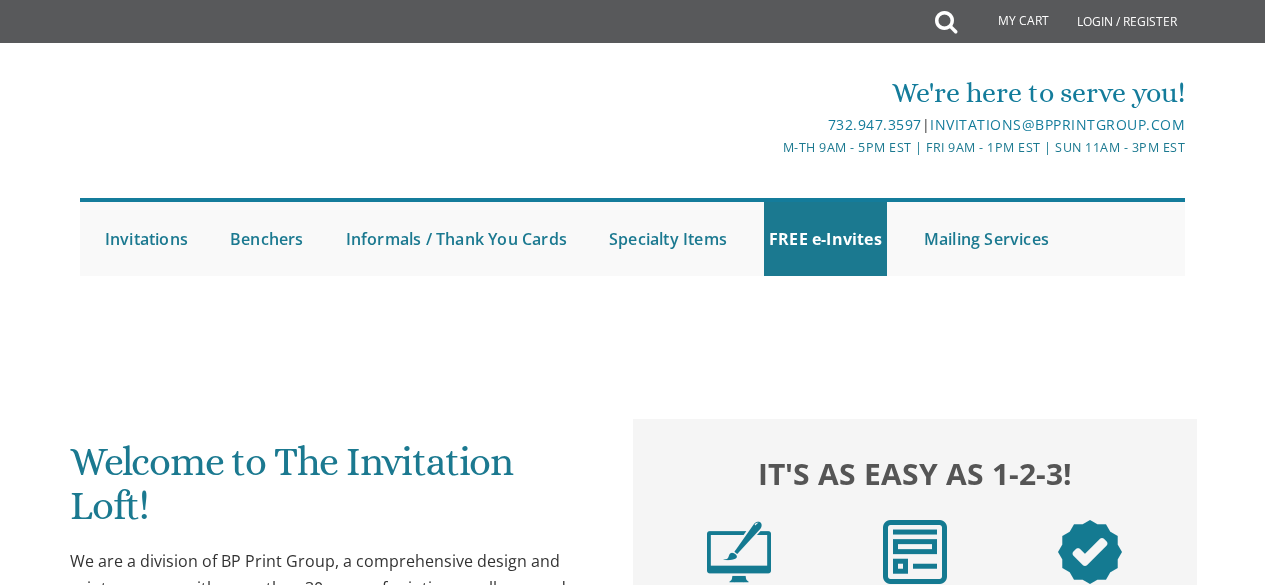 scroll, scrollTop: 0, scrollLeft: 0, axis: both 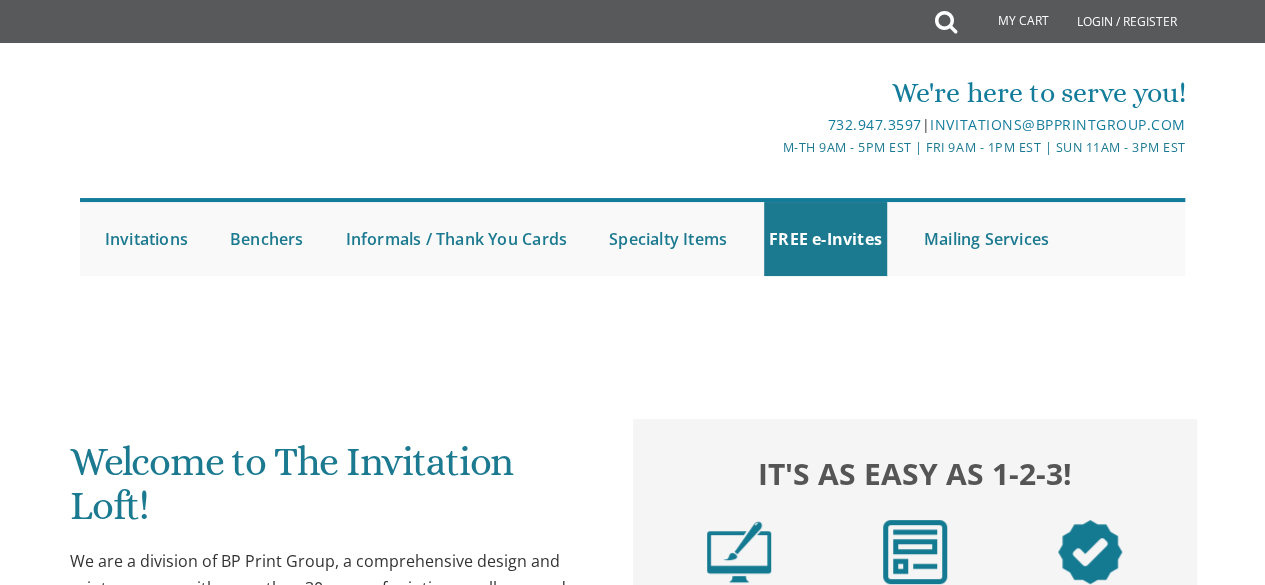click on "My Cart
Total:
View Cart   Item(s)
Submit
My Cart
Total:
View Cart   Item(s)
Login / Register
|" at bounding box center [632, 1375] 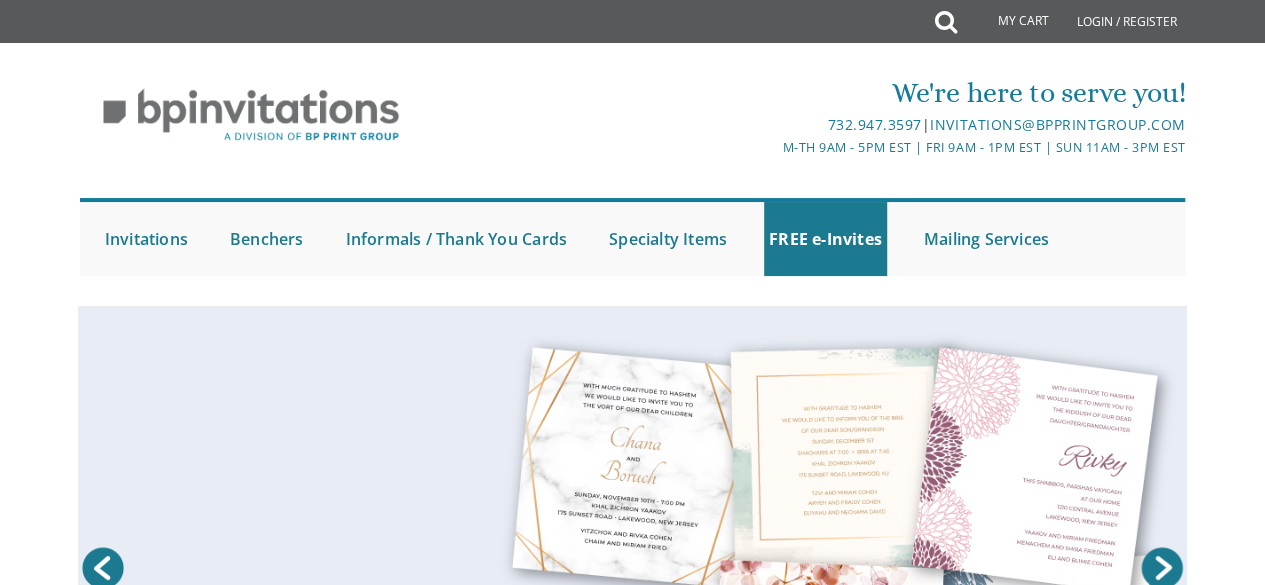 scroll, scrollTop: 40, scrollLeft: 0, axis: vertical 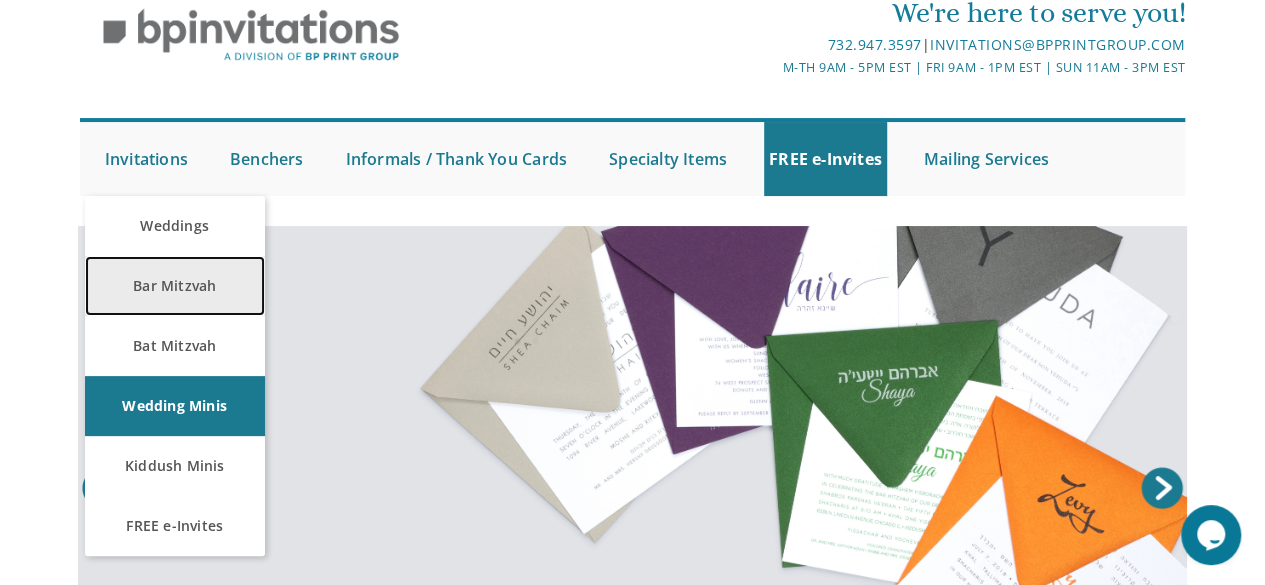 click on "Bar Mitzvah" at bounding box center [175, 286] 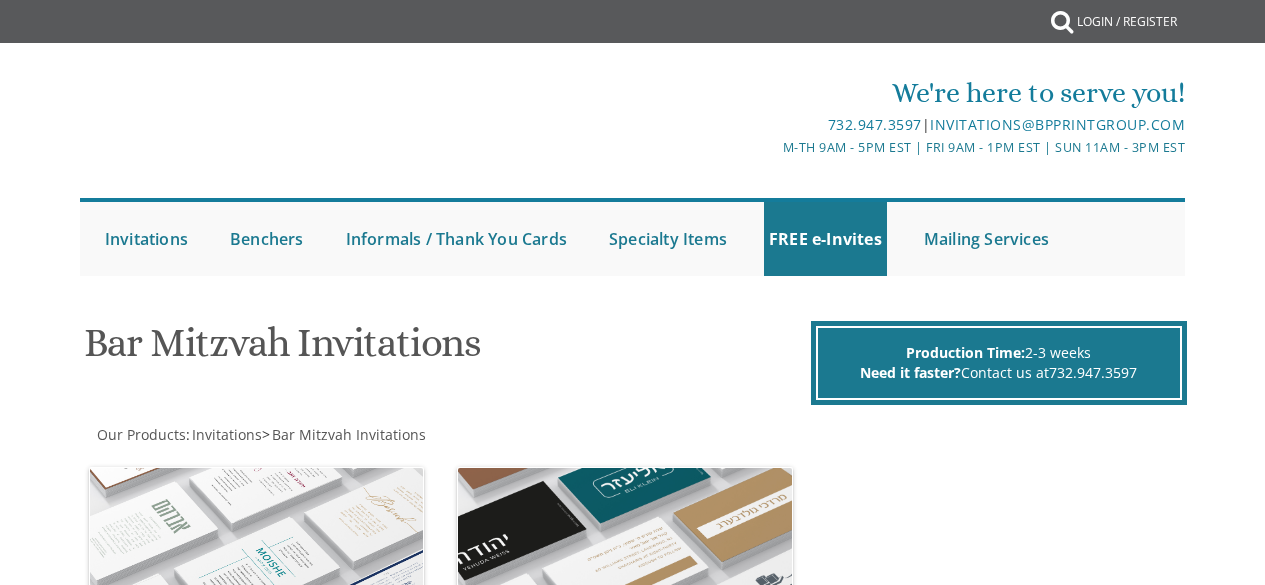 scroll, scrollTop: 0, scrollLeft: 0, axis: both 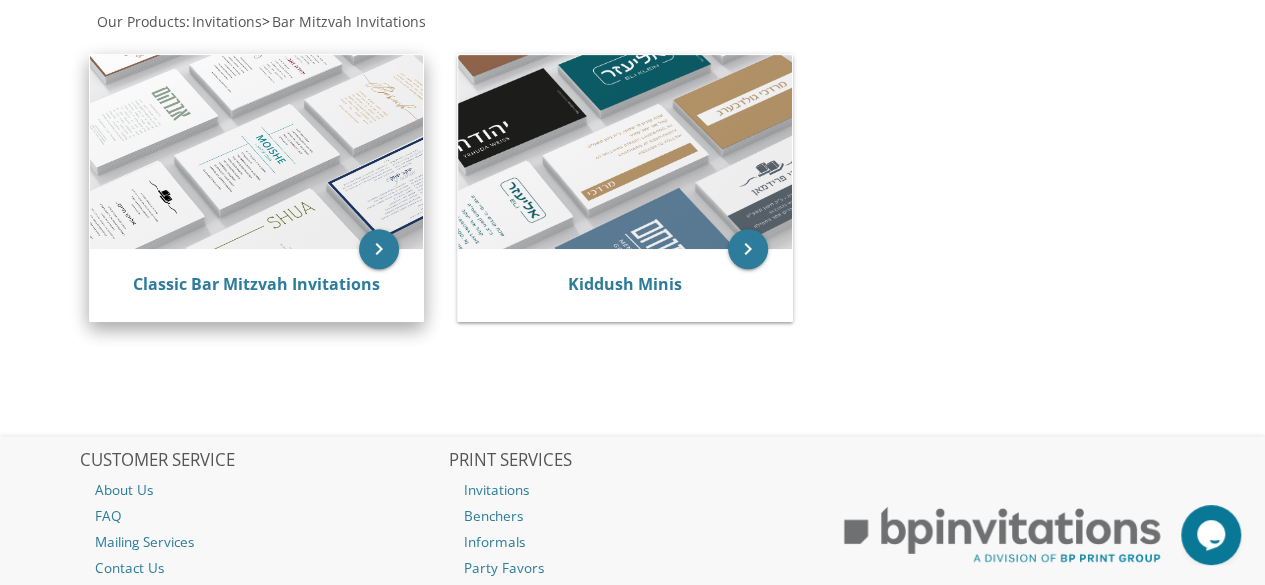 click at bounding box center [257, 152] 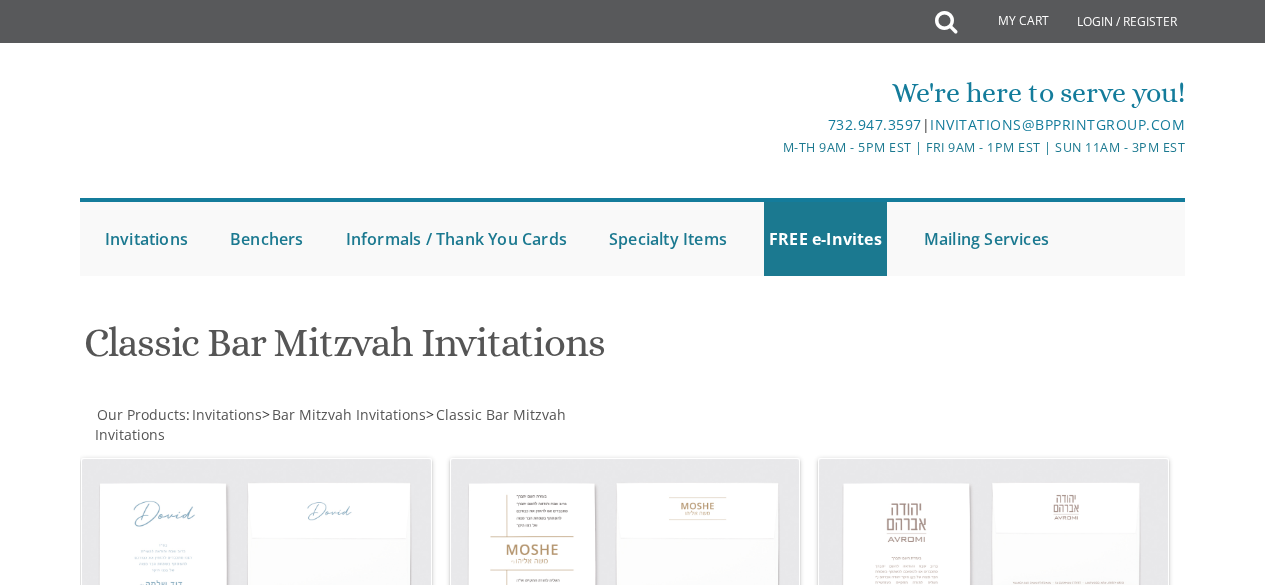 scroll, scrollTop: 0, scrollLeft: 0, axis: both 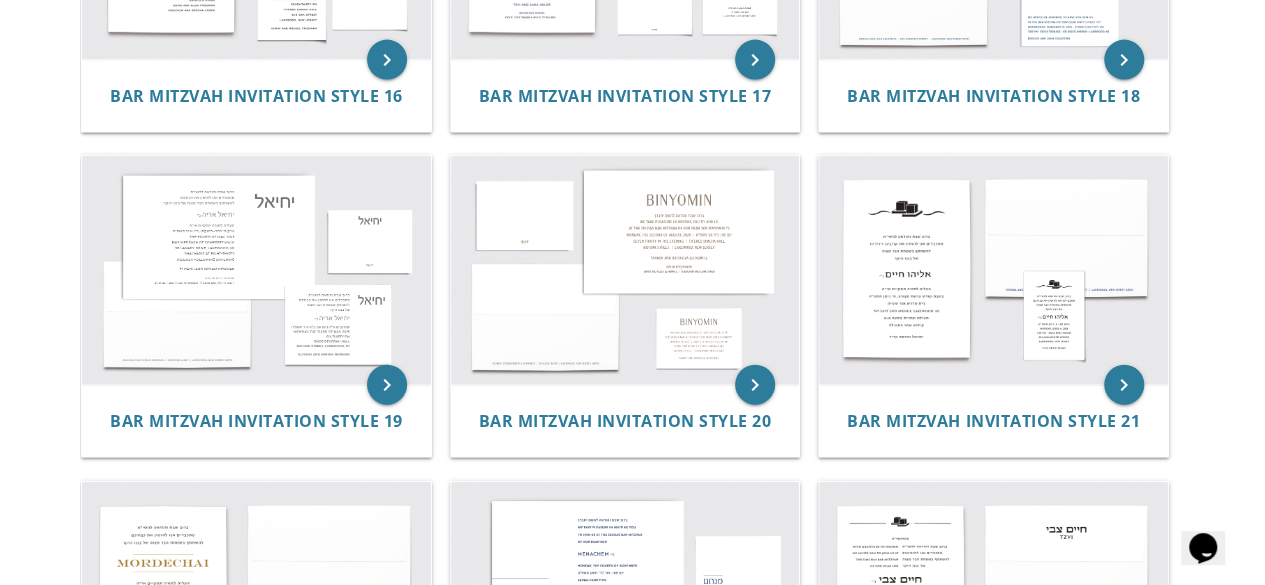 click on "My Cart
Total:
View Cart   Item(s)
Submit
My Cart
Total:
View Cart   Item(s)
Login / Register" at bounding box center [632, -1962] 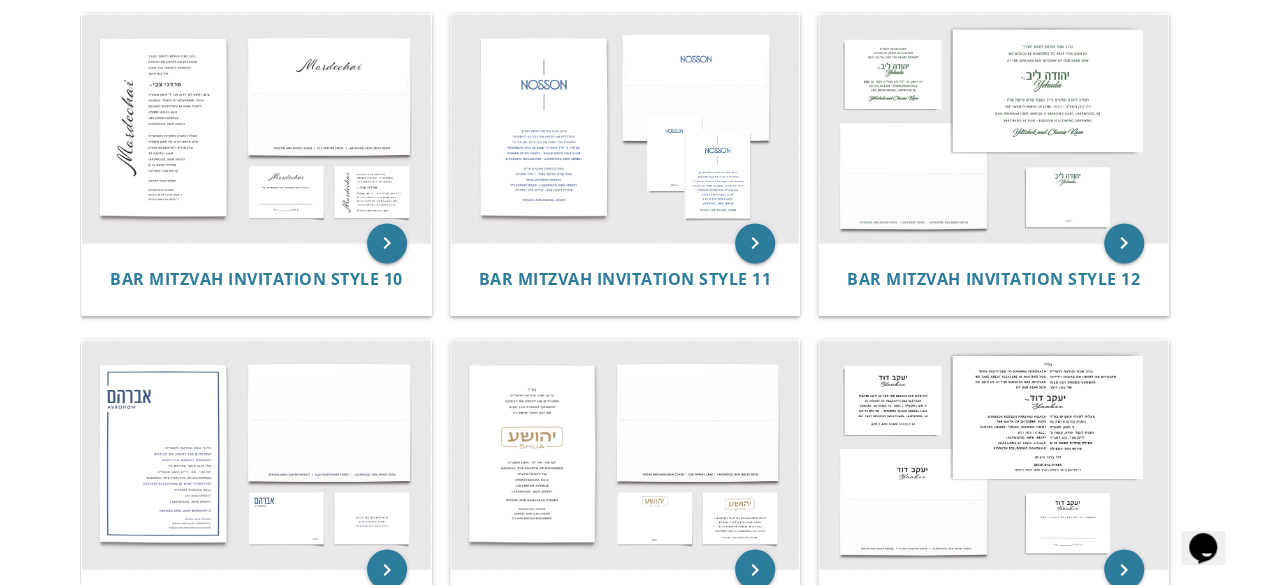 scroll, scrollTop: 1424, scrollLeft: 0, axis: vertical 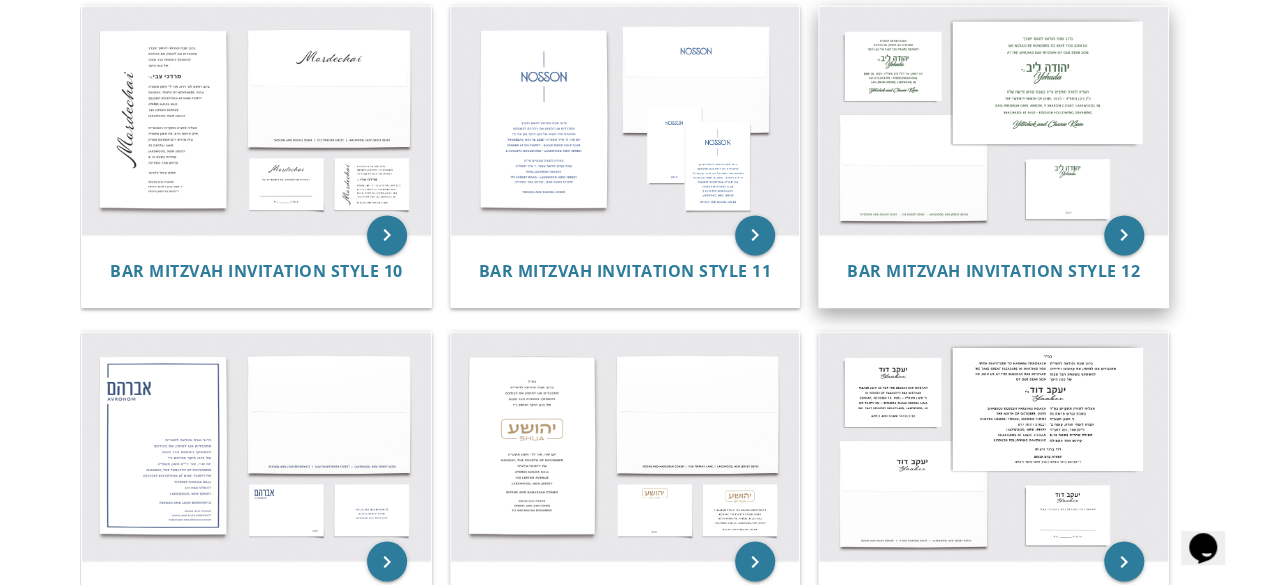 click at bounding box center (993, 120) 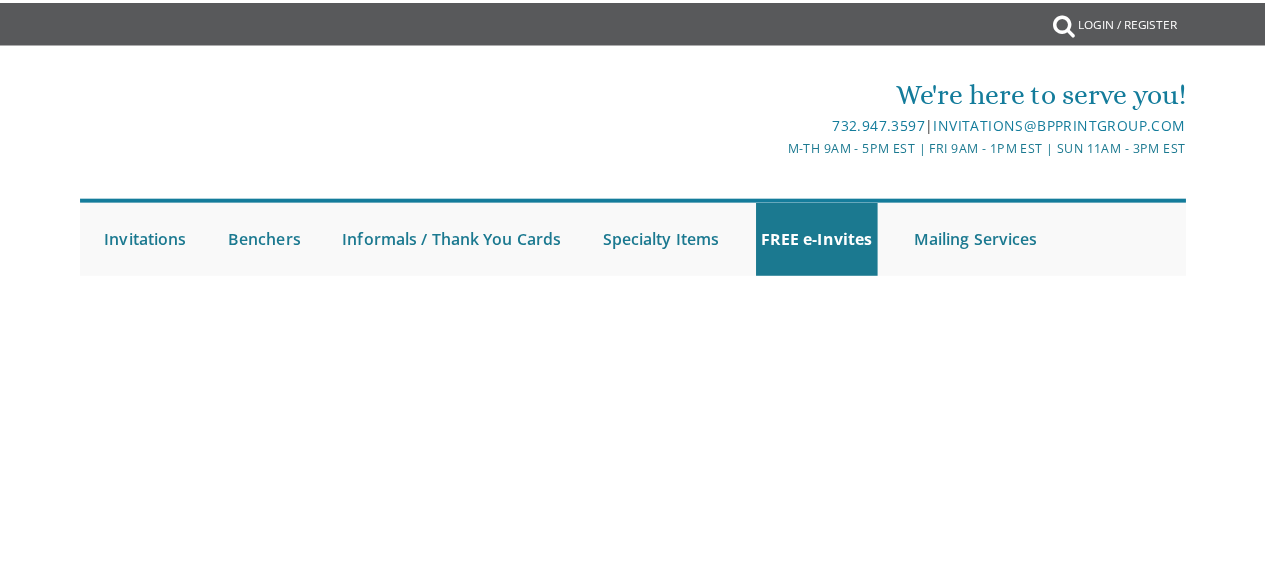 scroll, scrollTop: 0, scrollLeft: 0, axis: both 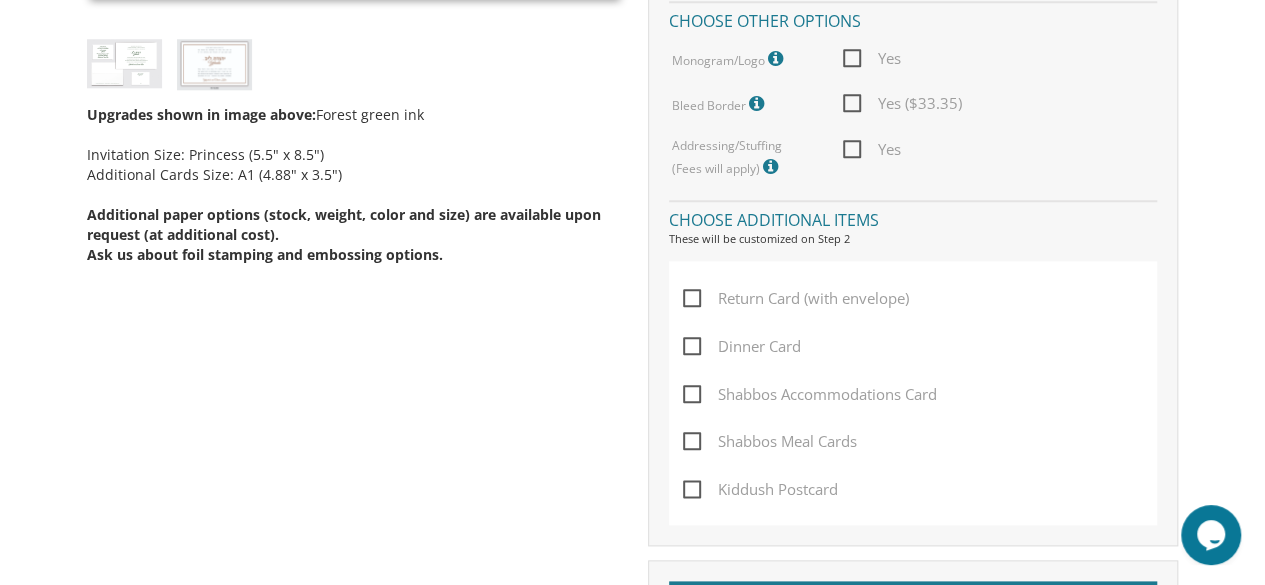 click on "Kiddush Postcard" at bounding box center (760, 489) 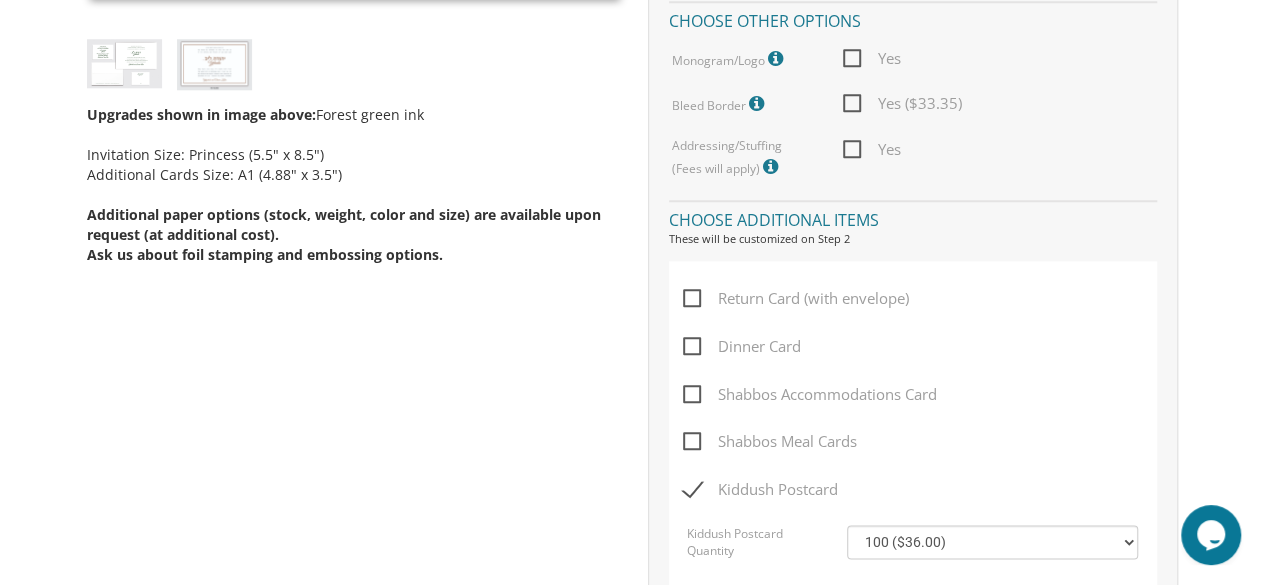 click on "My Cart
{{shoppingcart.totalQuantityDisplay}}
Total:
{{shoppingcart.subtotal}}
{{shoppingcart.total}}
{{shoppingcartitem.description}}
Qty. {{shoppingcartitem.quantity}}
{{productoption.name}}" at bounding box center [632, 492] 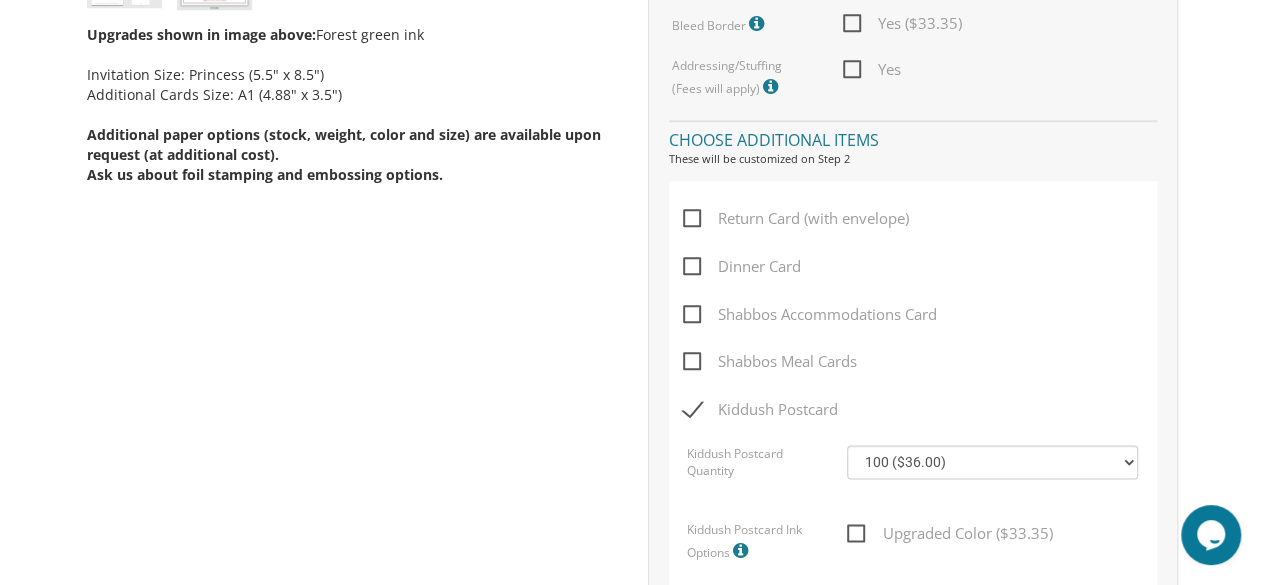 scroll, scrollTop: 1092, scrollLeft: 0, axis: vertical 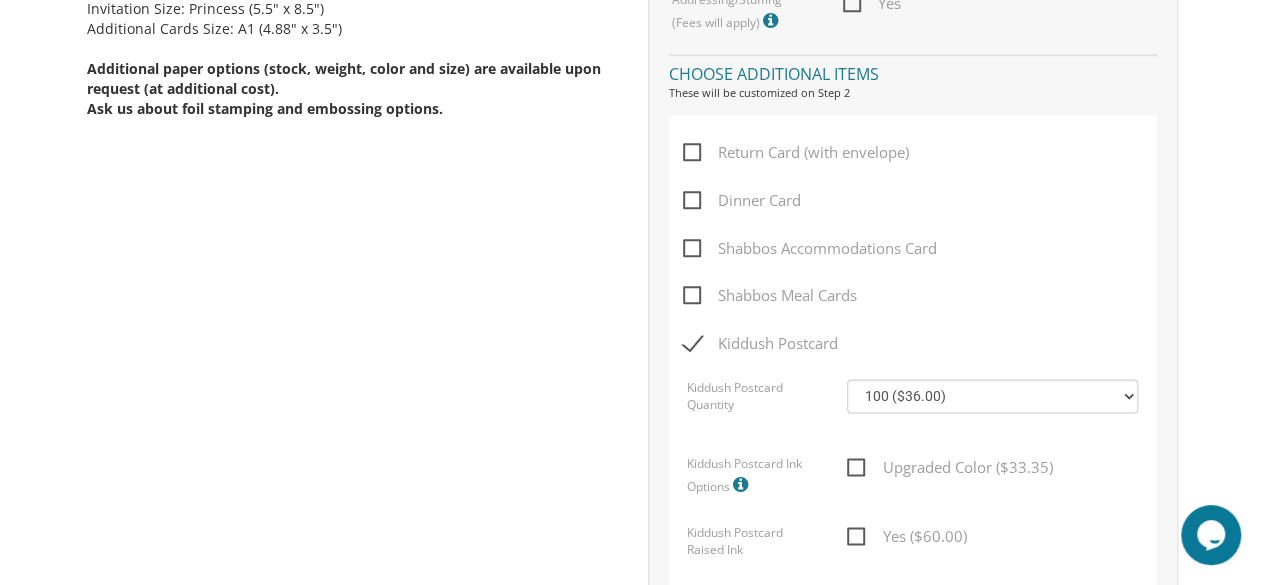 click on "Return Card (with envelope)" at bounding box center [796, 152] 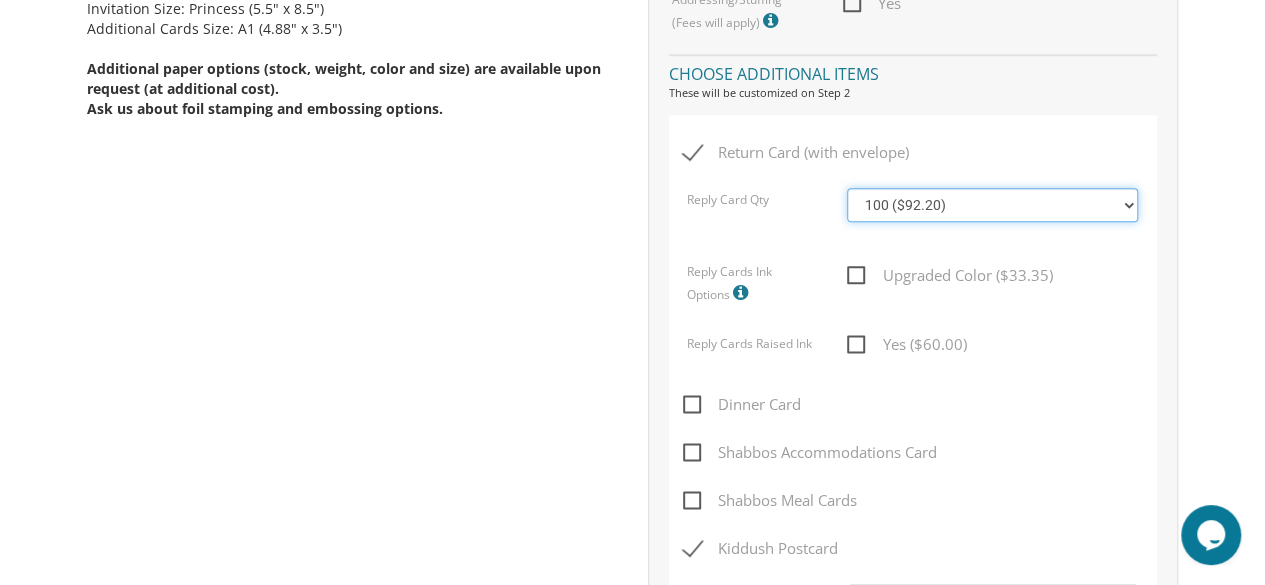 click on "100 ($92.20) 200 ($119.30) 300 ($141.90) 400 ($168.75) 500 ($191.00) 600 ($217.80) 700 ($240.15) 800 ($264.65) 900 ($289.05) 1000 ($311.20)" at bounding box center [992, 205] 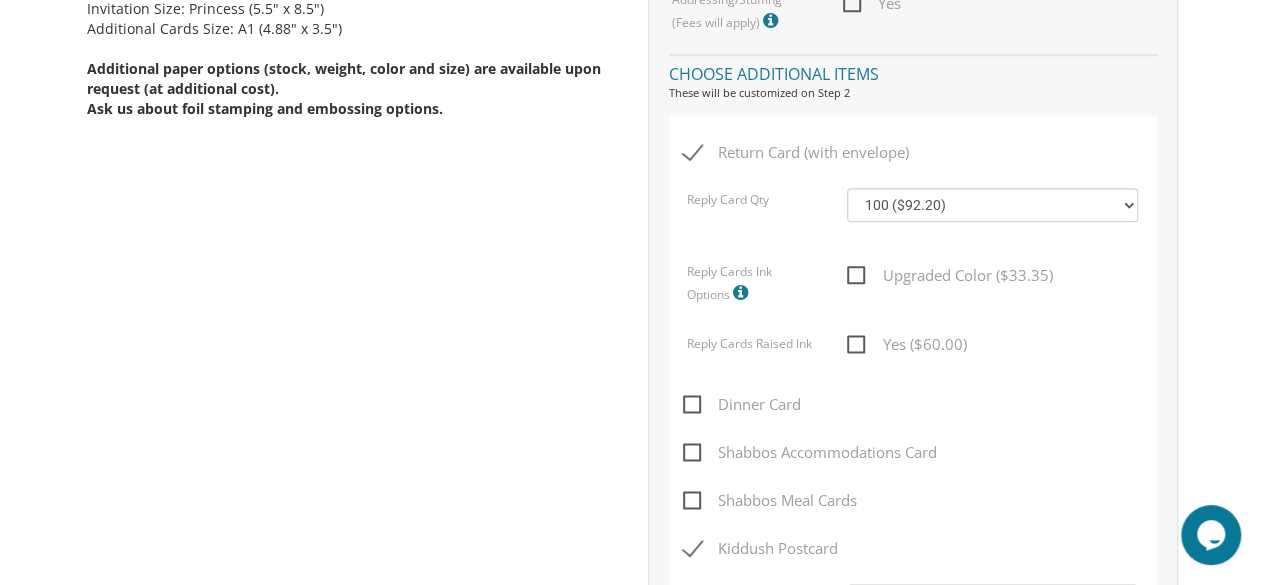 click on "Return Card (with envelope)" at bounding box center (796, 152) 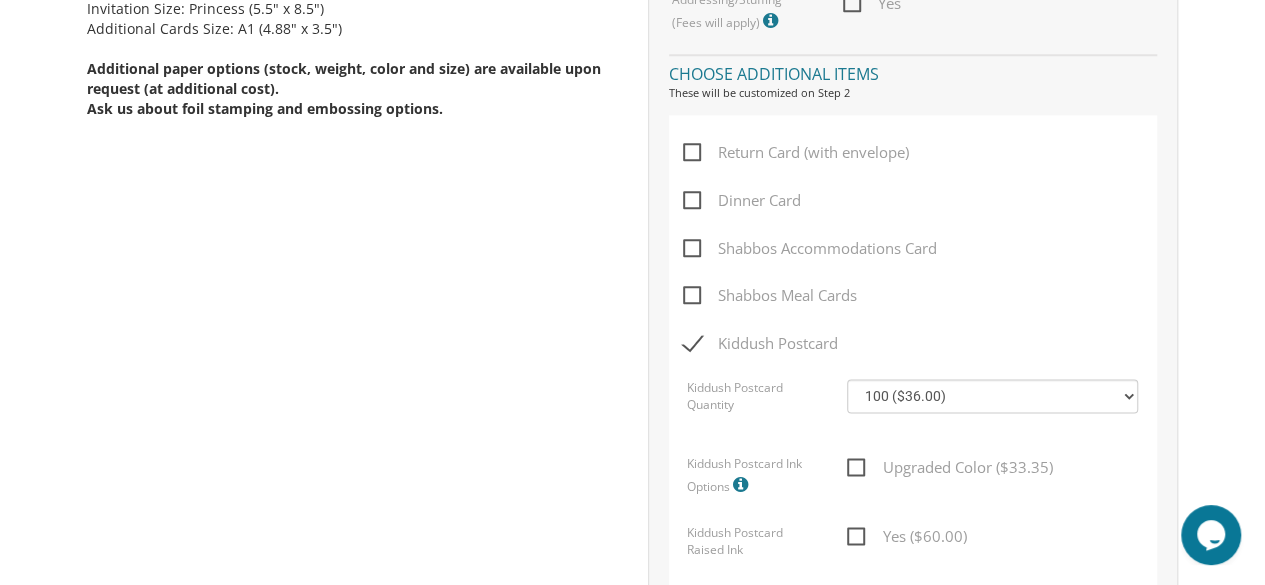 click on "Customizations
Main Quantity (invitation & envelope) Invitation Size: Princess (5.5" x 8.5") 100 ($214.55) 200 ($254.60) 300 ($294.25) 400 ($333.55) 500 ($373.90) 600 ($413.25) 700 ($452.35) 800 ($491.40) 900 ($528.00) 1000 ($568.05) Choose paper options   Paper Color Please note: antique white are not peal and seal and need glue to seal   Choose ink options   Ink Options Black Colored Ink ($65.00) Black + One Color ($100.00) Two Colors ($137.95) Choose other options   Monogram/Logo For best results, please upload a vector pdf. High res png (transparent background) also acceptable.   Yes     Bleed Border Bleed: Color extends until the end of the page.
No Bleed: White border around invitation.   Yes ($33.35)     Addressing/Stuffing (Fees will apply) Additional Fees will apply. Please speak to a customer service representative for more information.   Yes     Choose additional items     Dinner Card" at bounding box center (913, 85) 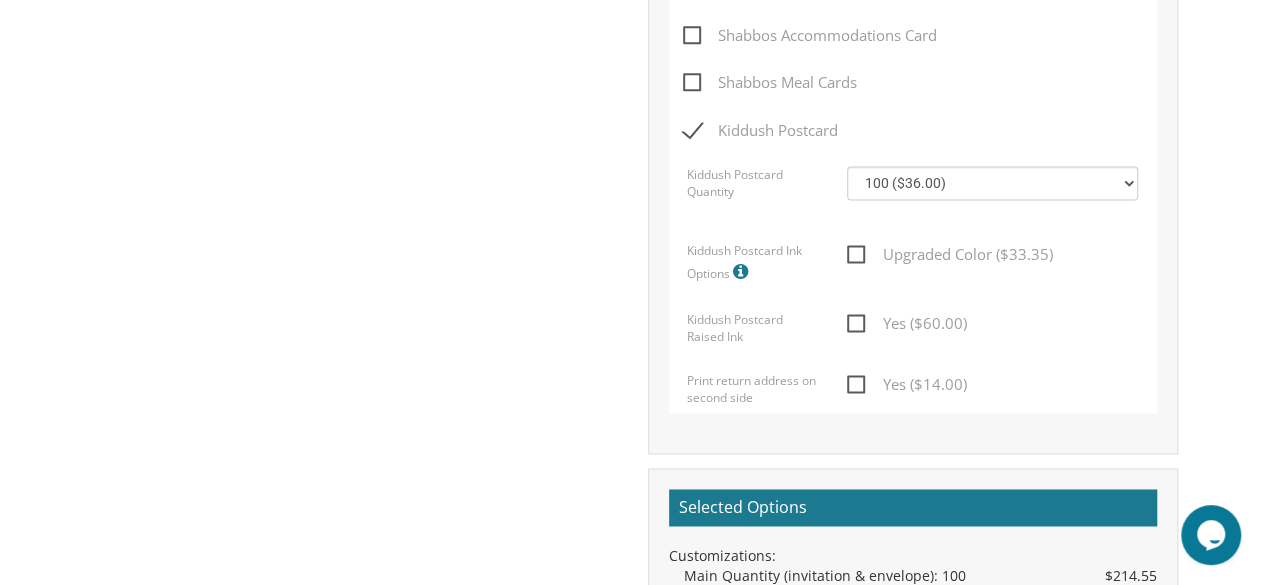 scroll, scrollTop: 1306, scrollLeft: 0, axis: vertical 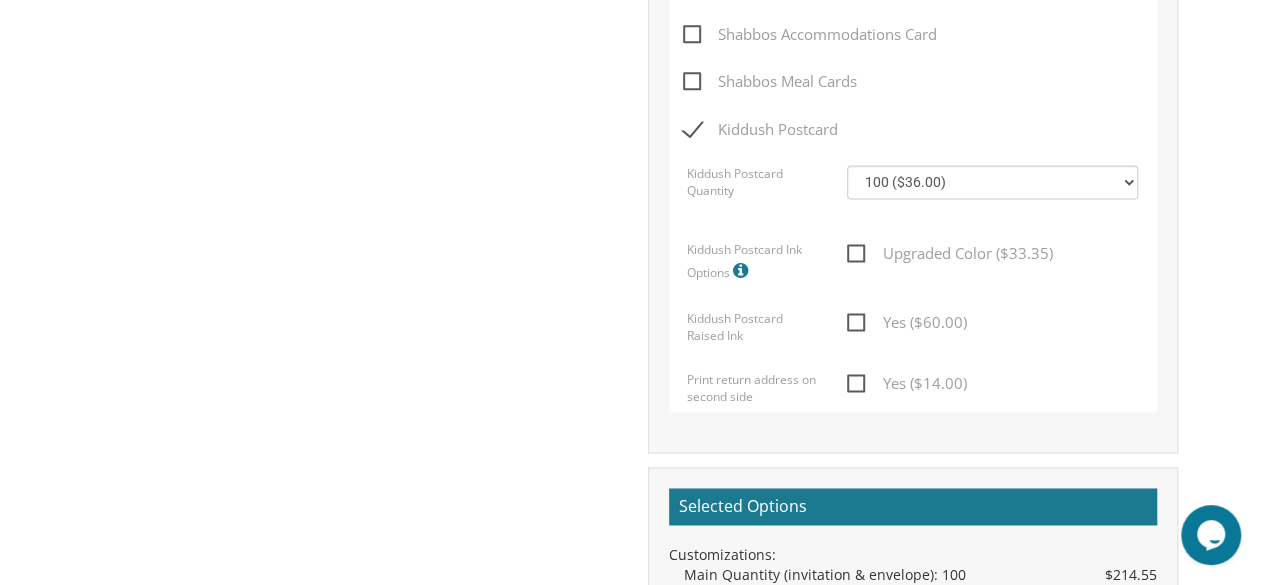 click on "Upgrades shown in image above:  Forest green ink
Invitation Size: Princess (5.5" x 8.5")
Additional Cards Size: A1 (4.88" x 3.5")
Additional paper options (stock, weight, color and size) are available upon request (at additional cost).
Ask us about foil stamping and embossing options.
Customizations
Main Quantity (invitation & envelope) Invitation Size: Princess (5.5" x 8.5") 100 ($214.55) 200 ($254.60) 300 ($294.25) 400 ($333.55) 500 ($373.90) 600 ($413.25) 700 ($452.35) 800 ($491.40) 900 ($528.00) 1000 ($568.05) Choose paper options       Black" at bounding box center [632, 71] 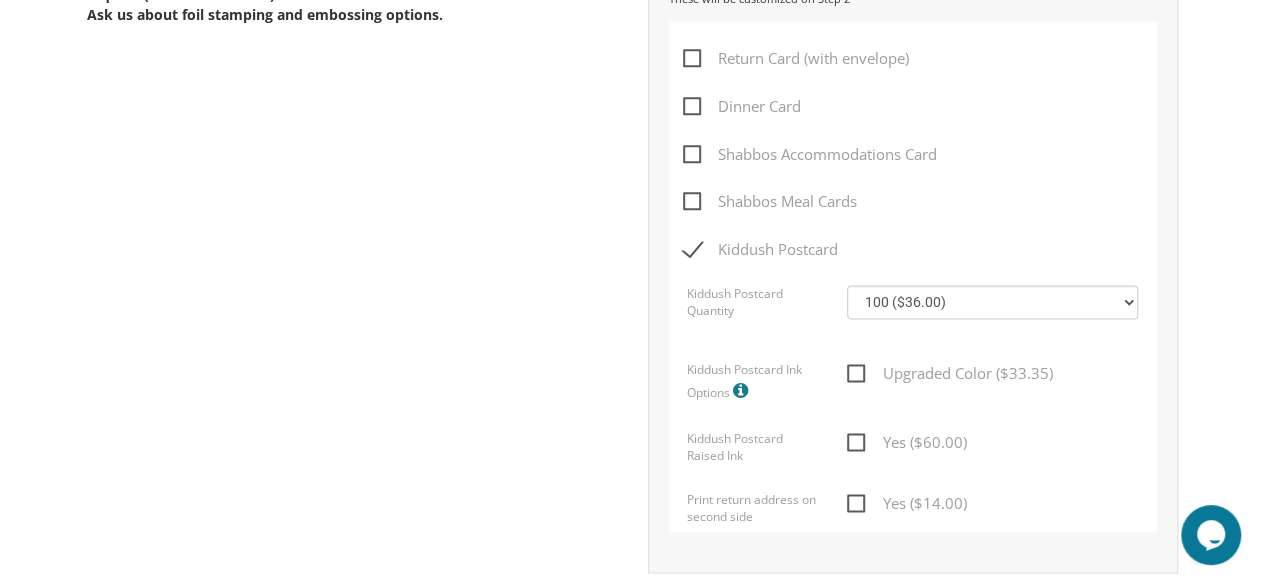 scroll, scrollTop: 1192, scrollLeft: 0, axis: vertical 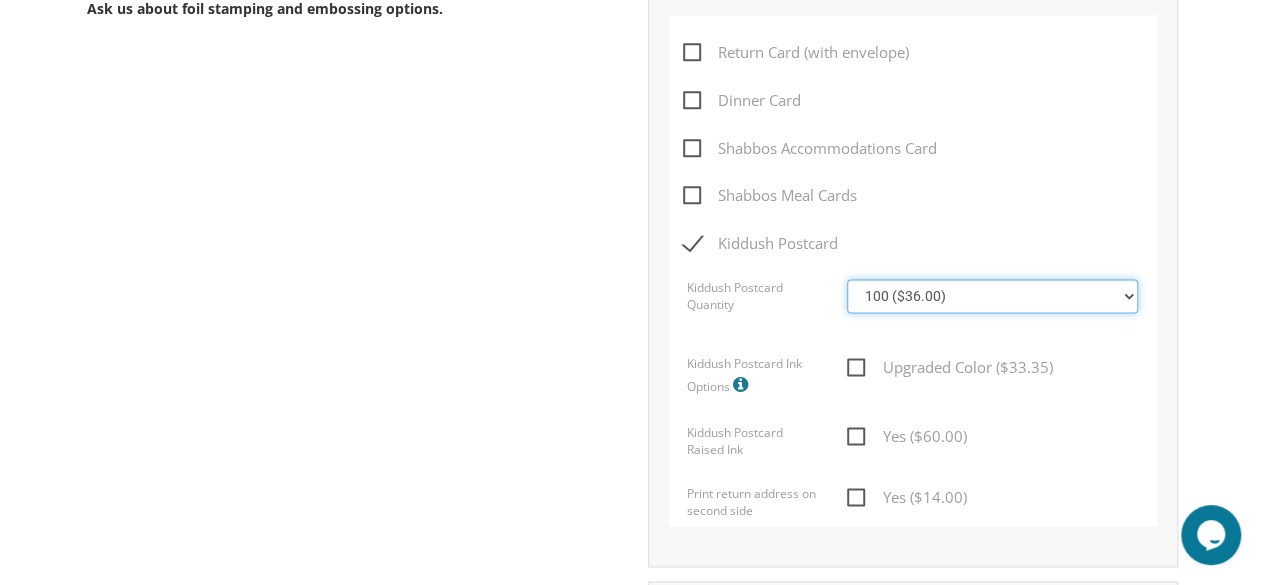 click on "100 ($36.00) 200 ($42.00) 300 ($48.00) 400 ($54.00) 500 ($60.00) 600 ($66.00) 700 ($72.00) 800 ($78.00) 900 ($84.00) 1000 ($90.00)" at bounding box center [992, 296] 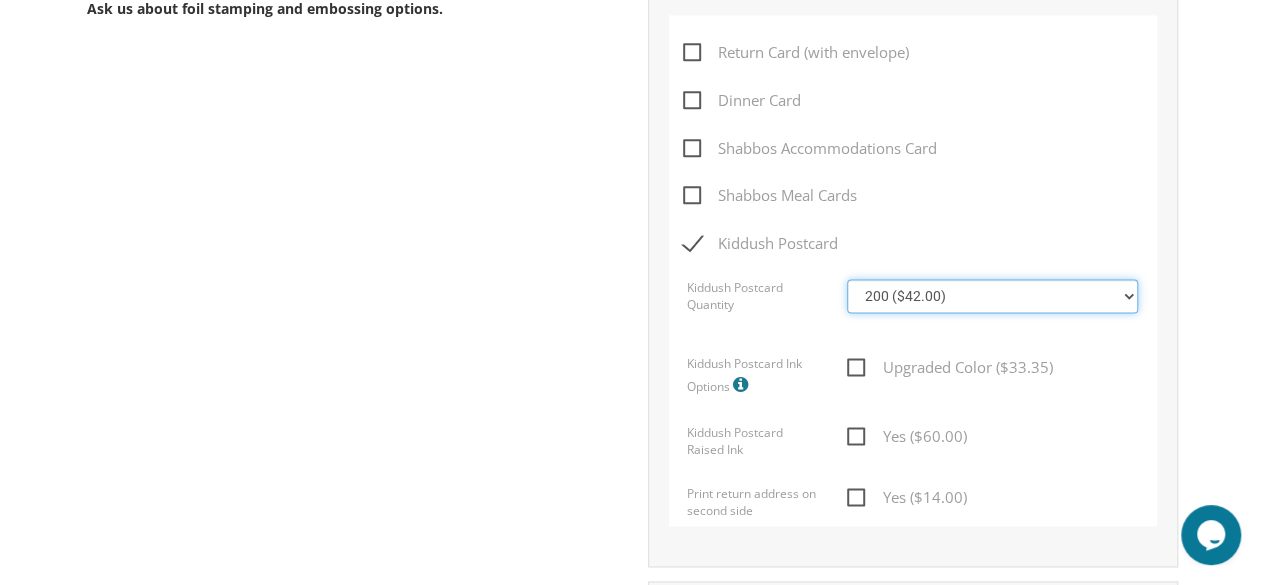 click on "100 ($36.00) 200 ($42.00) 300 ($48.00) 400 ($54.00) 500 ($60.00) 600 ($66.00) 700 ($72.00) 800 ($78.00) 900 ($84.00) 1000 ($90.00)" at bounding box center (992, 296) 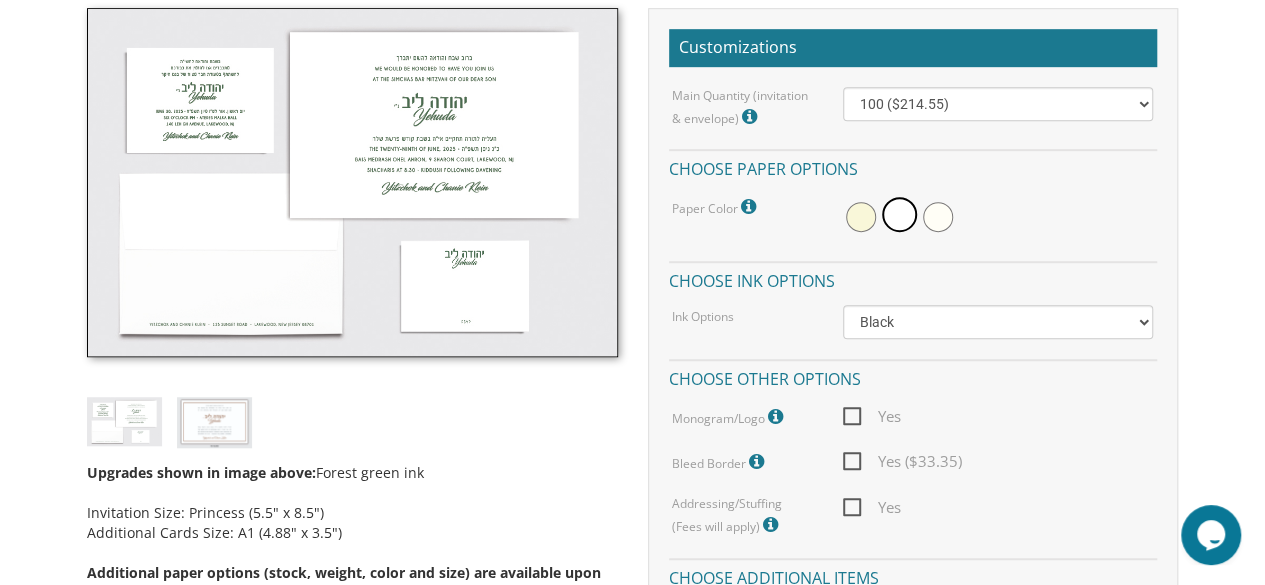 scroll, scrollTop: 542, scrollLeft: 0, axis: vertical 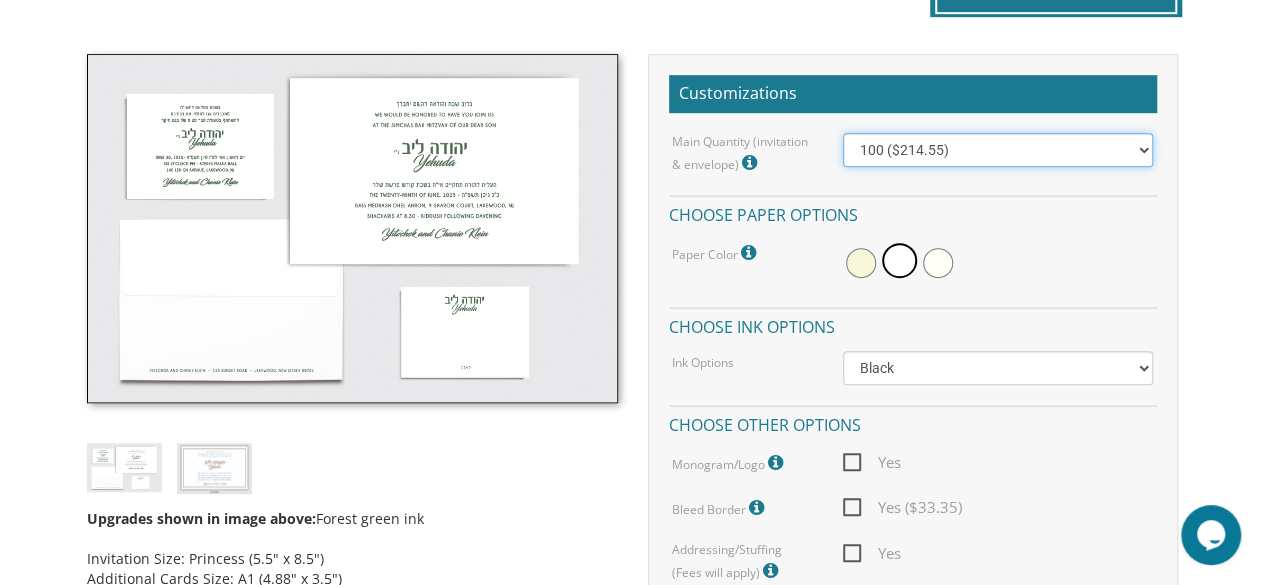 click on "100 ($214.55) 200 ($254.60) 300 ($294.25) 400 ($333.55) 500 ($373.90) 600 ($413.25) 700 ($452.35) 800 ($491.40) 900 ($528.00) 1000 ($568.05)" at bounding box center [998, 150] 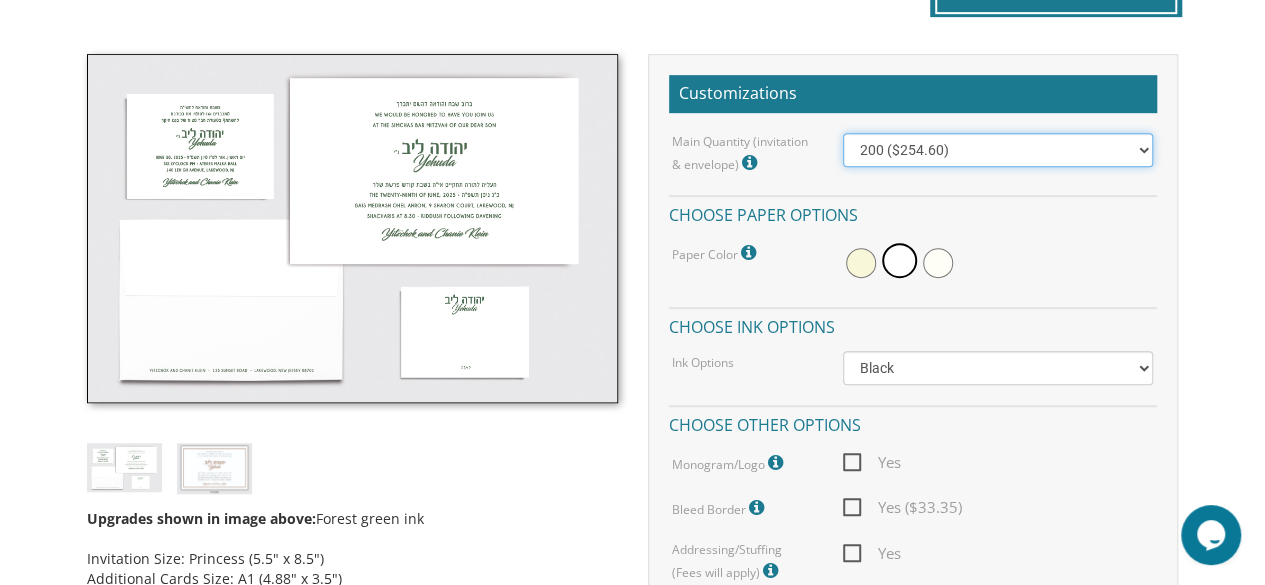 click on "100 ($214.55) 200 ($254.60) 300 ($294.25) 400 ($333.55) 500 ($373.90) 600 ($413.25) 700 ($452.35) 800 ($491.40) 900 ($528.00) 1000 ($568.05)" at bounding box center [998, 150] 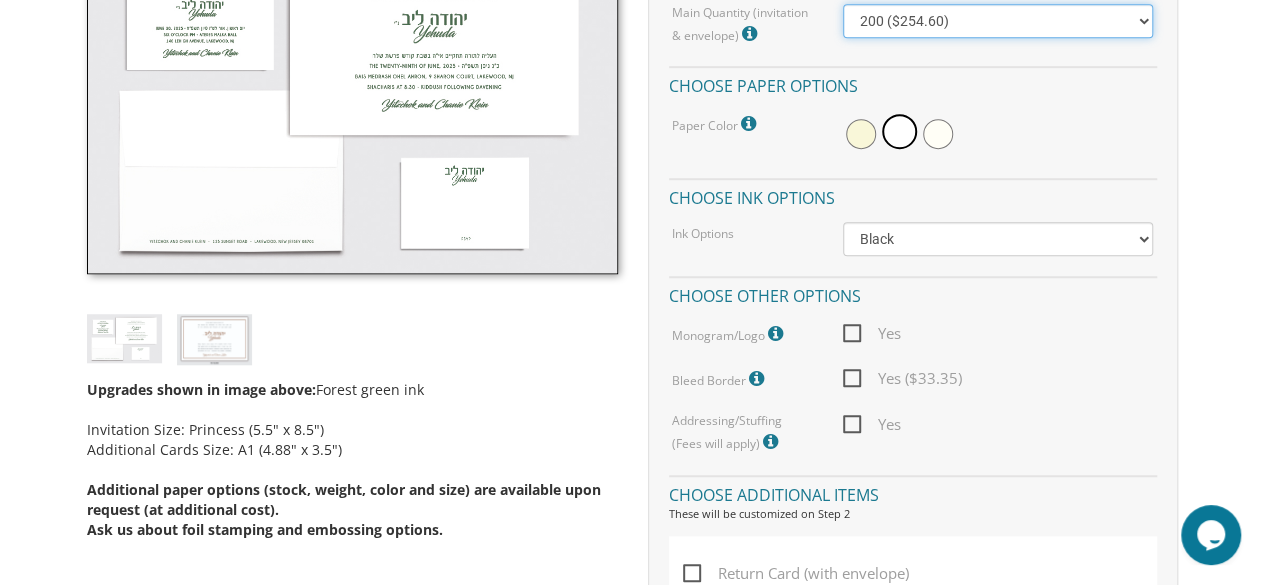 scroll, scrollTop: 633, scrollLeft: 0, axis: vertical 